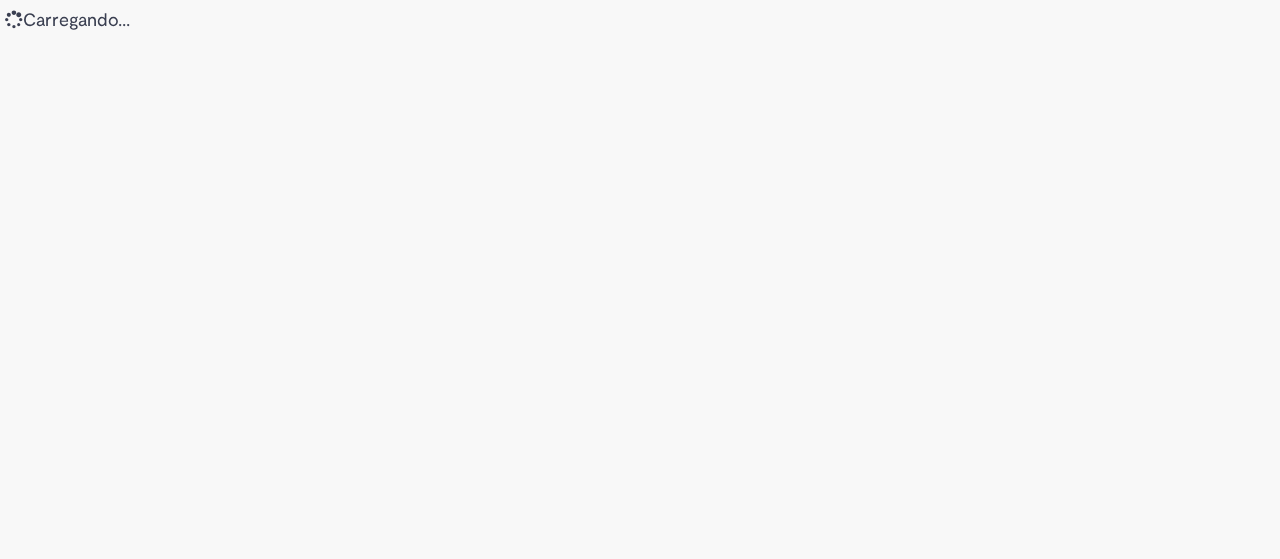 scroll, scrollTop: 0, scrollLeft: 0, axis: both 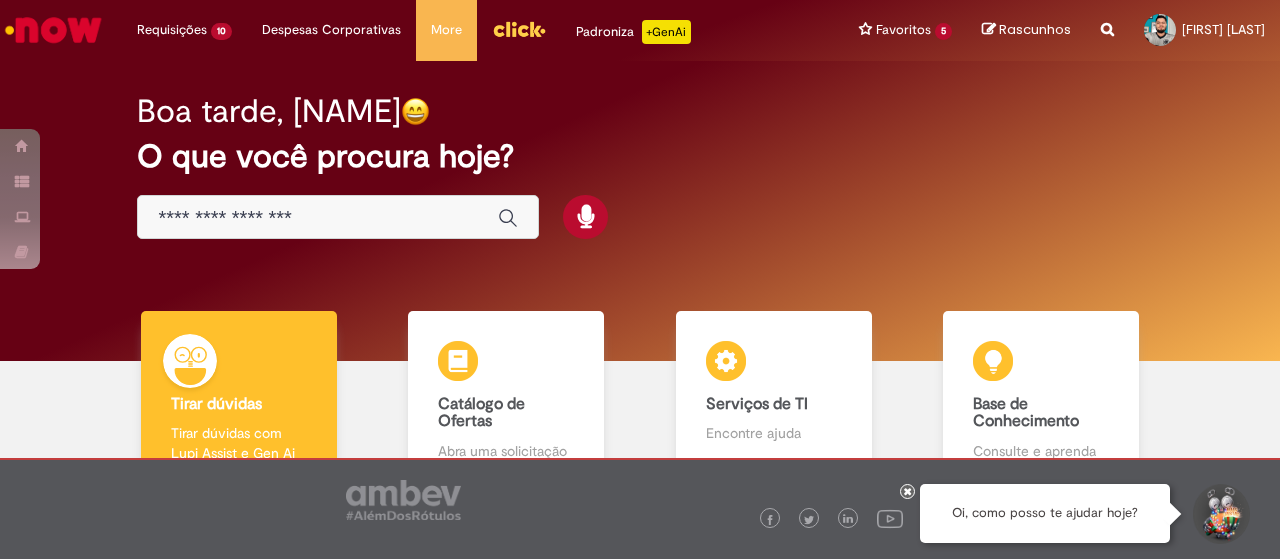 click at bounding box center (318, 218) 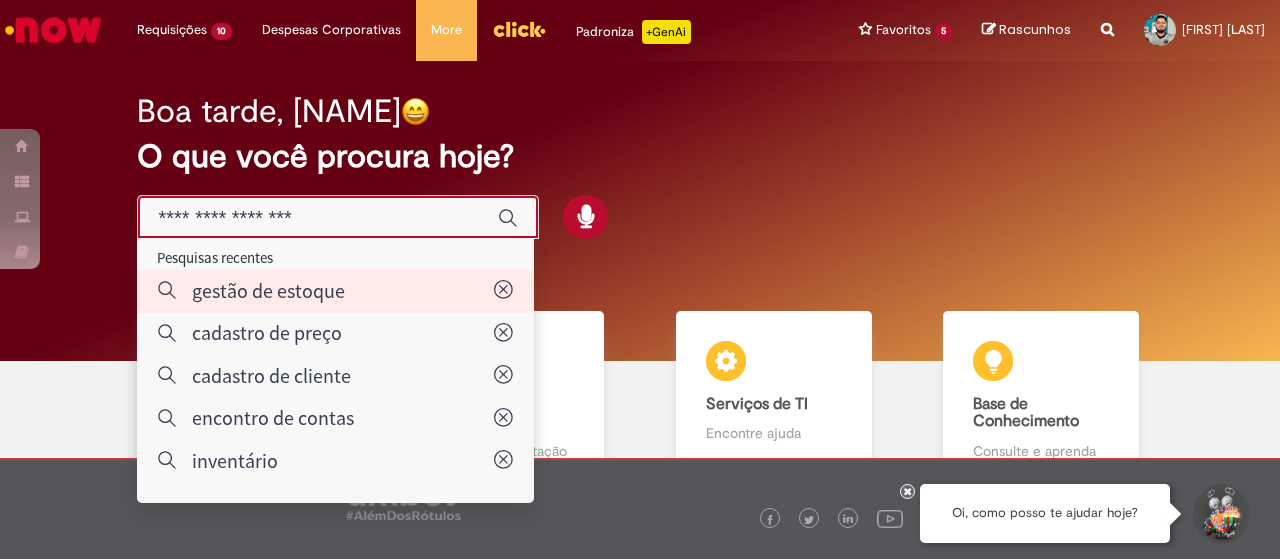 type on "**********" 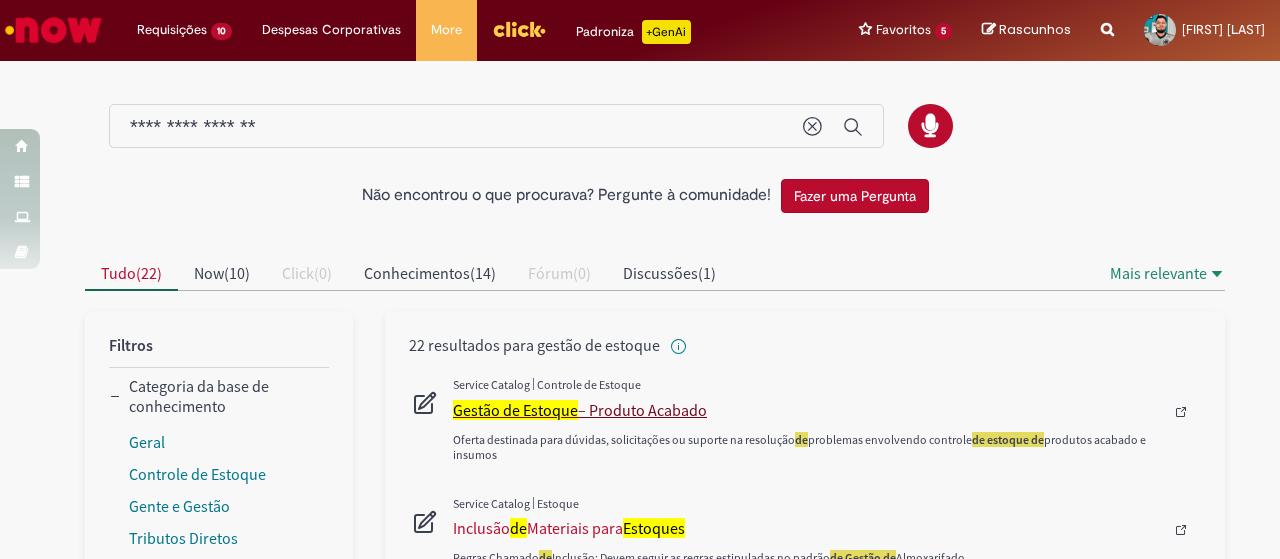 click on "Gestão de Estoque" at bounding box center (515, 410) 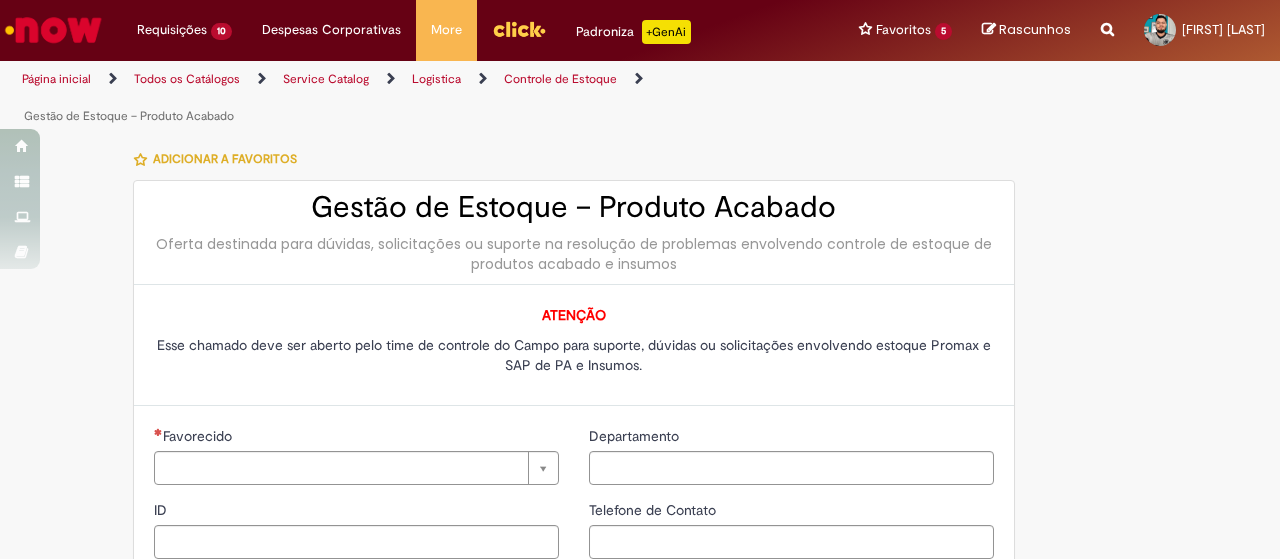type on "********" 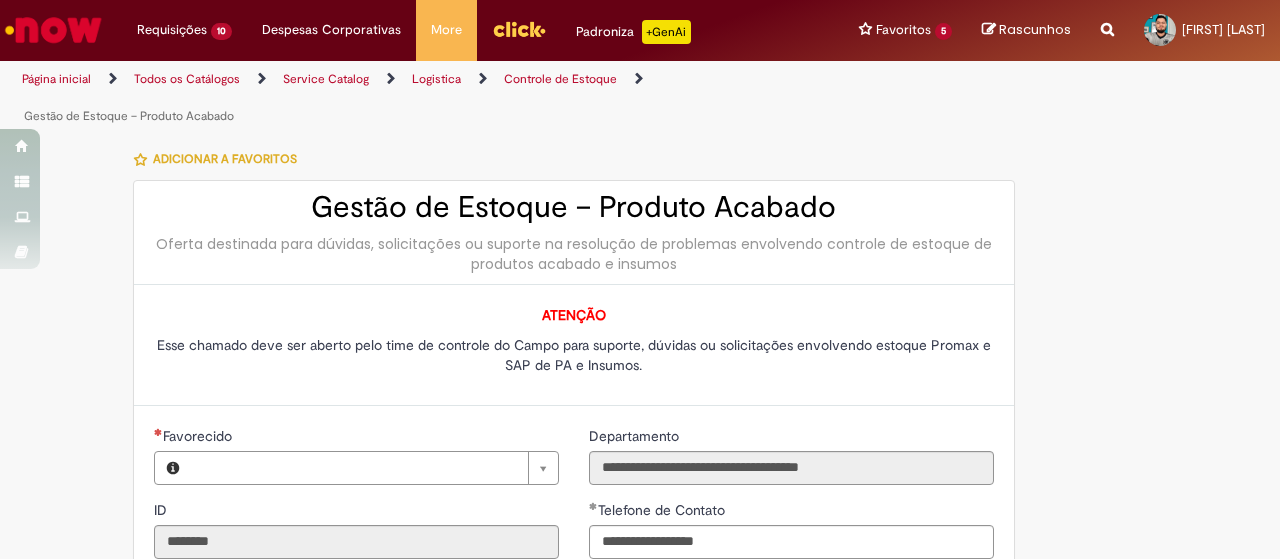type on "**********" 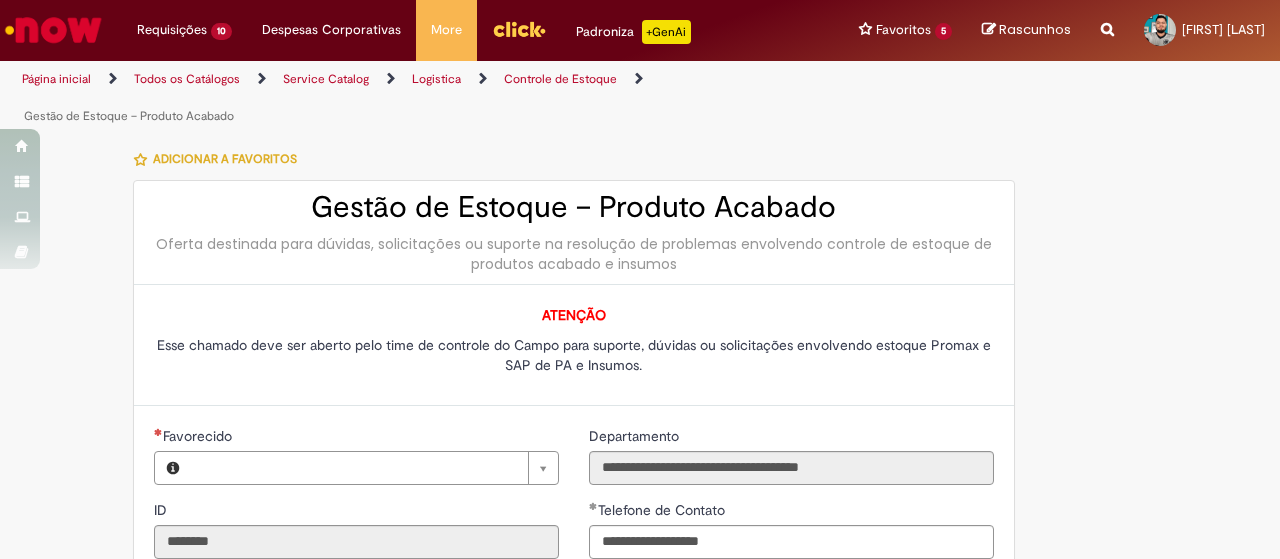type on "**********" 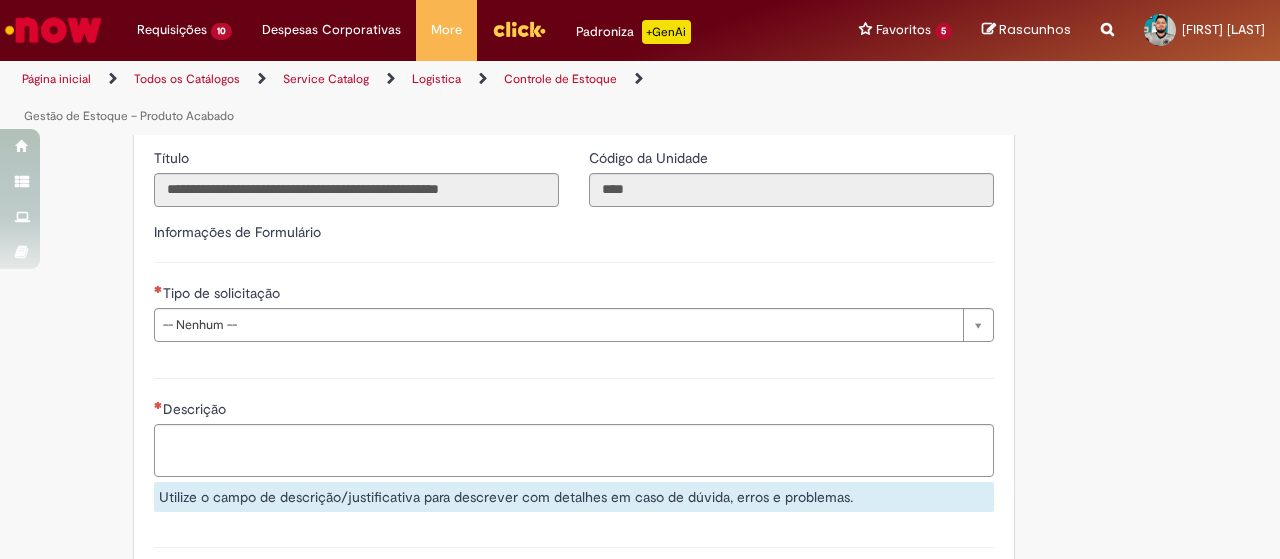 scroll, scrollTop: 600, scrollLeft: 0, axis: vertical 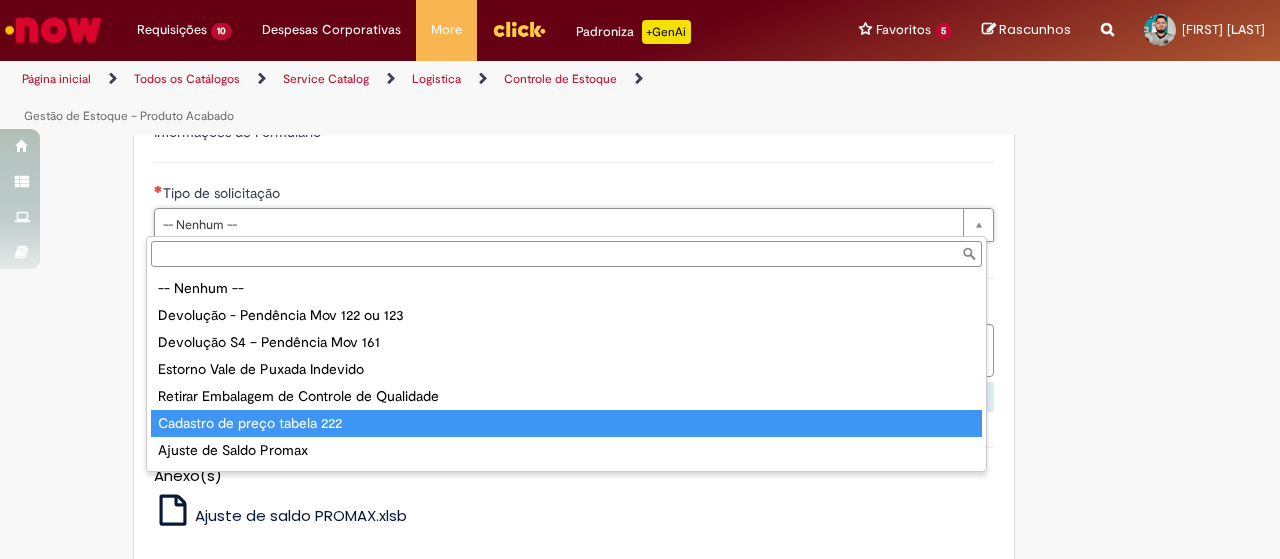 type on "**********" 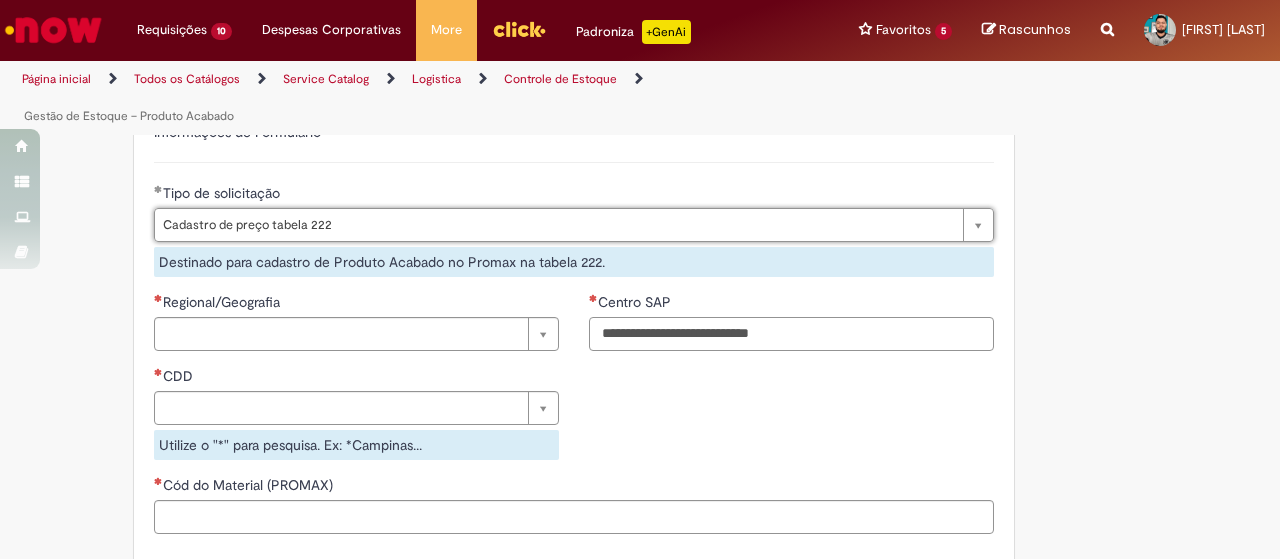 click on "Centro SAP" at bounding box center (791, 334) 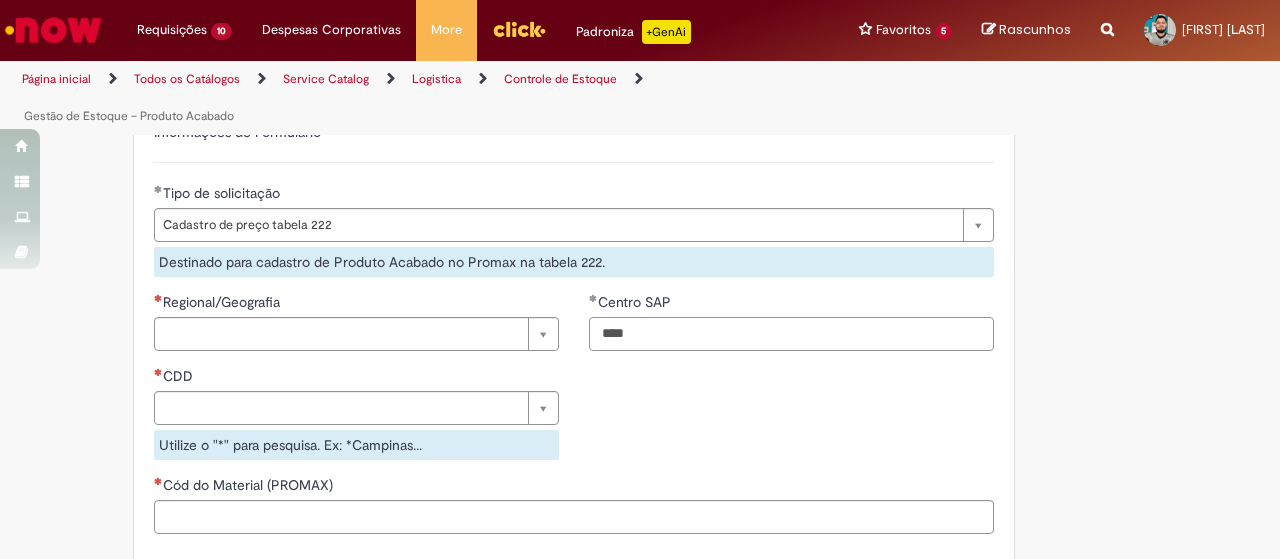 type on "****" 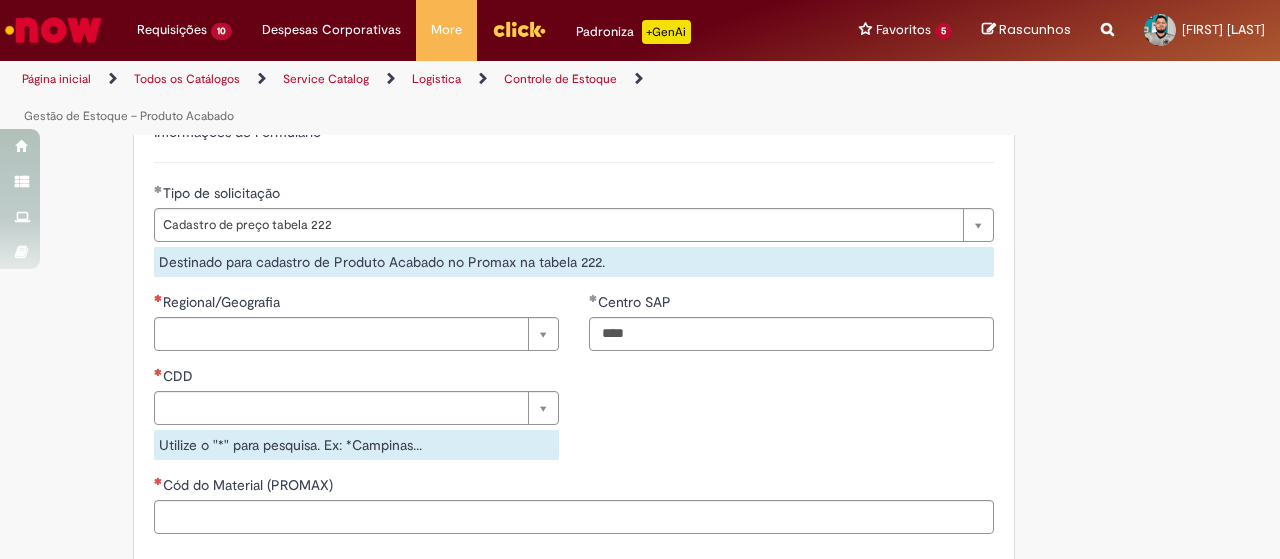 click on "Regional/Geografia          Pesquisar usando lista                 Regional/Geografia                     CDD          Pesquisar usando lista                 CDD                     Utilize o "*" para pesquisa. Ex: *[CITY]... Centro SAP ****" at bounding box center (574, 383) 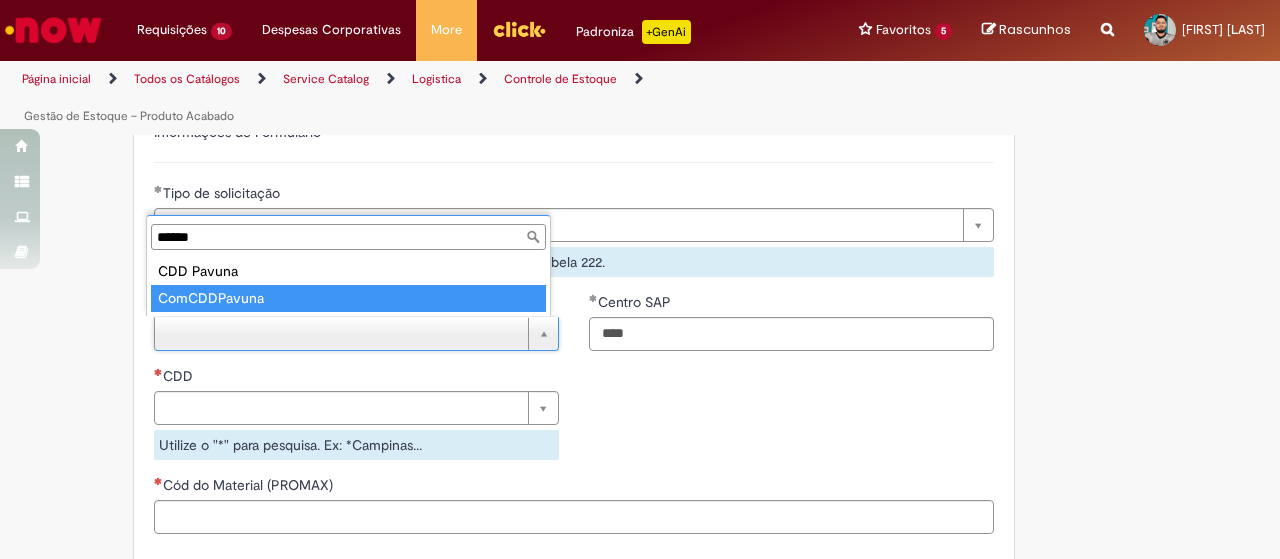 type on "******" 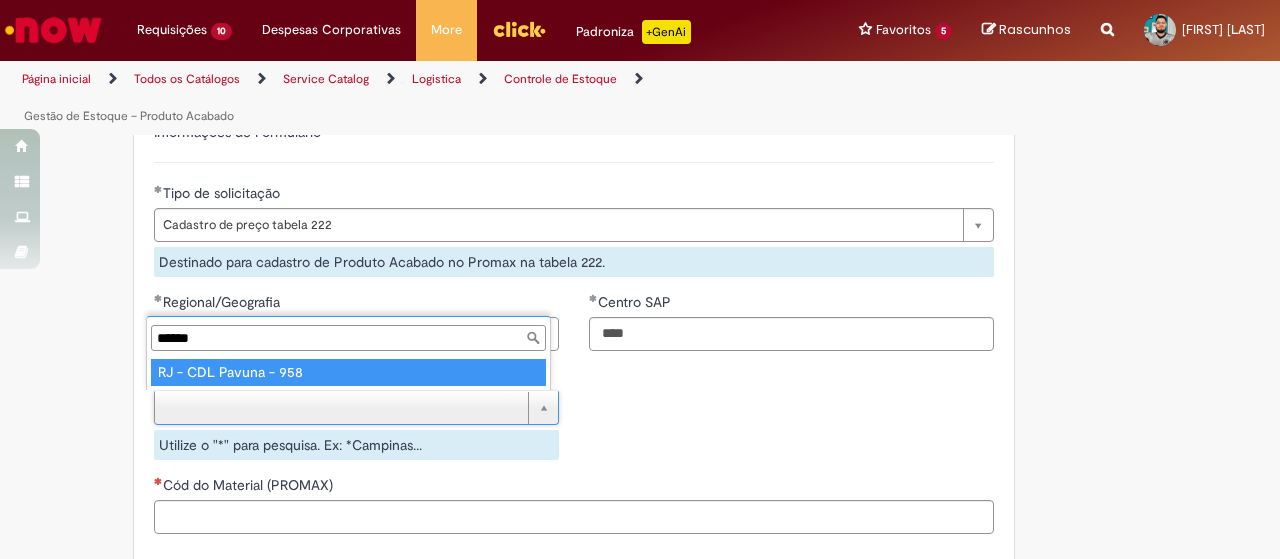 type on "******" 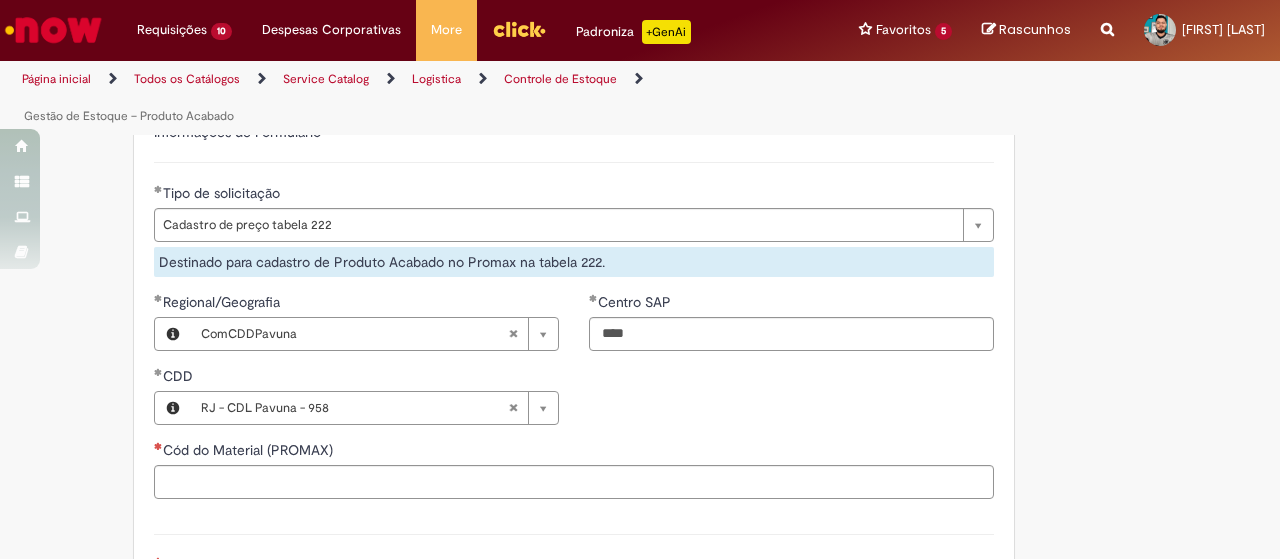 click on "**********" at bounding box center [574, 366] 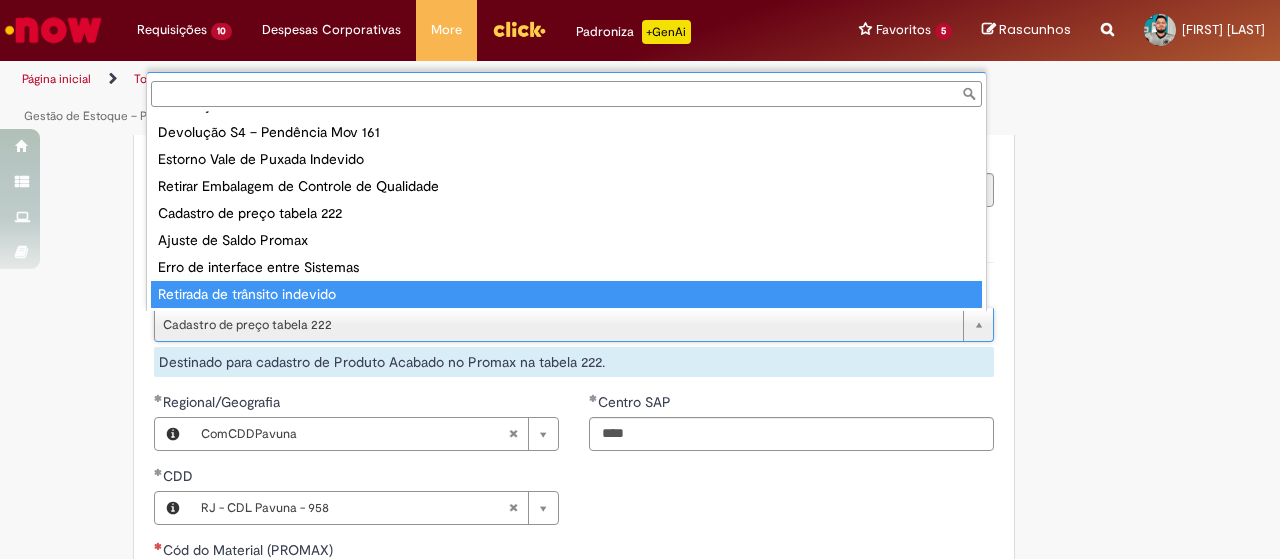 scroll, scrollTop: 0, scrollLeft: 0, axis: both 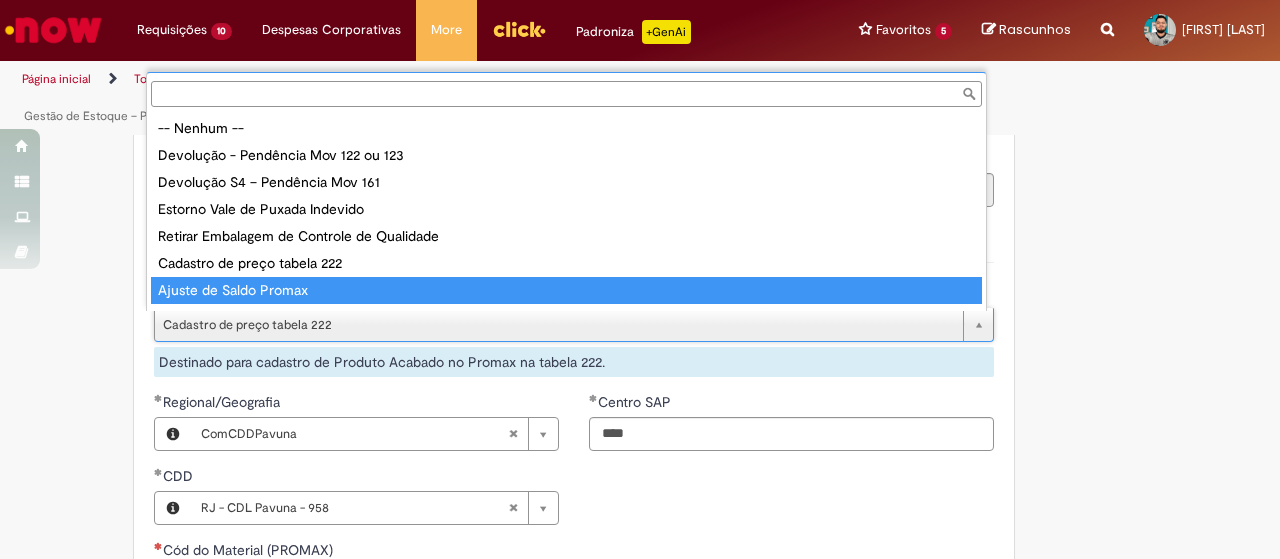 type on "**********" 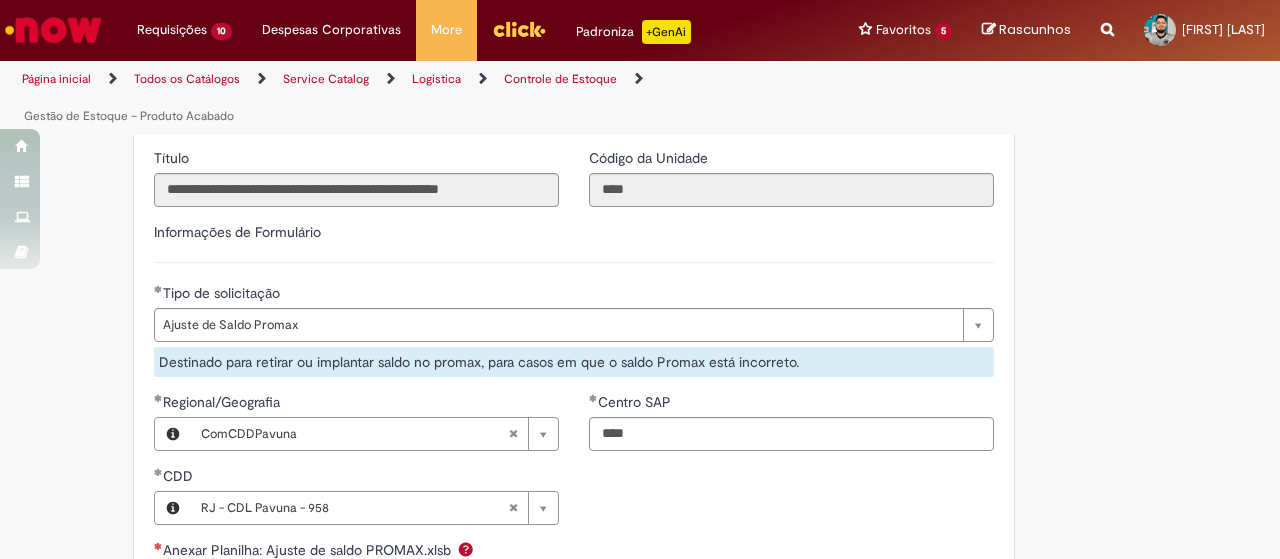 click on "**********" at bounding box center [574, 307] 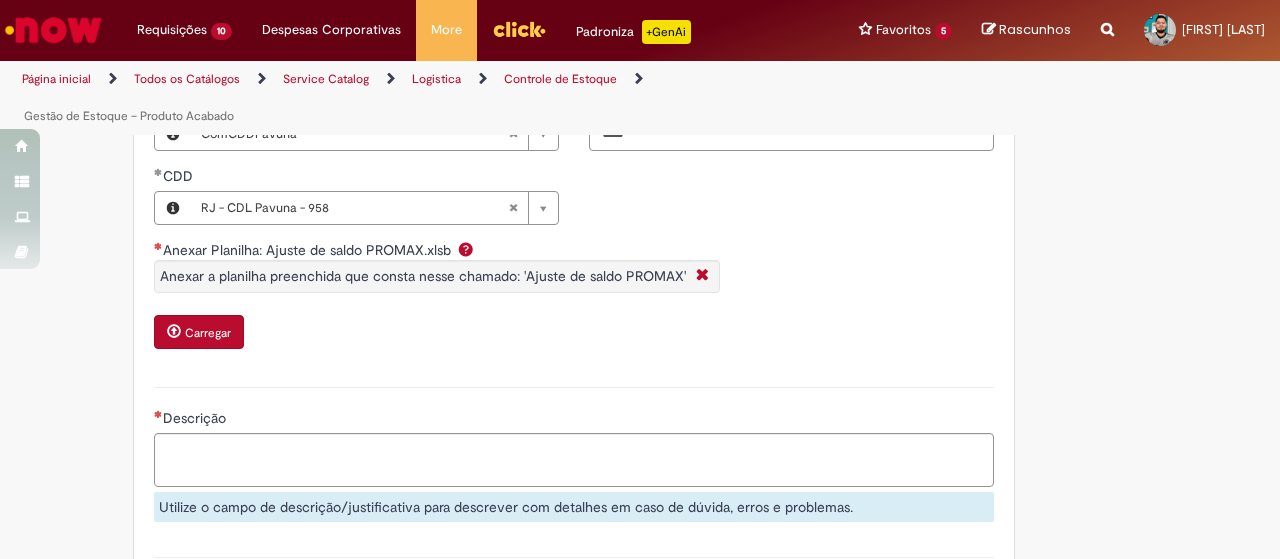 scroll, scrollTop: 600, scrollLeft: 0, axis: vertical 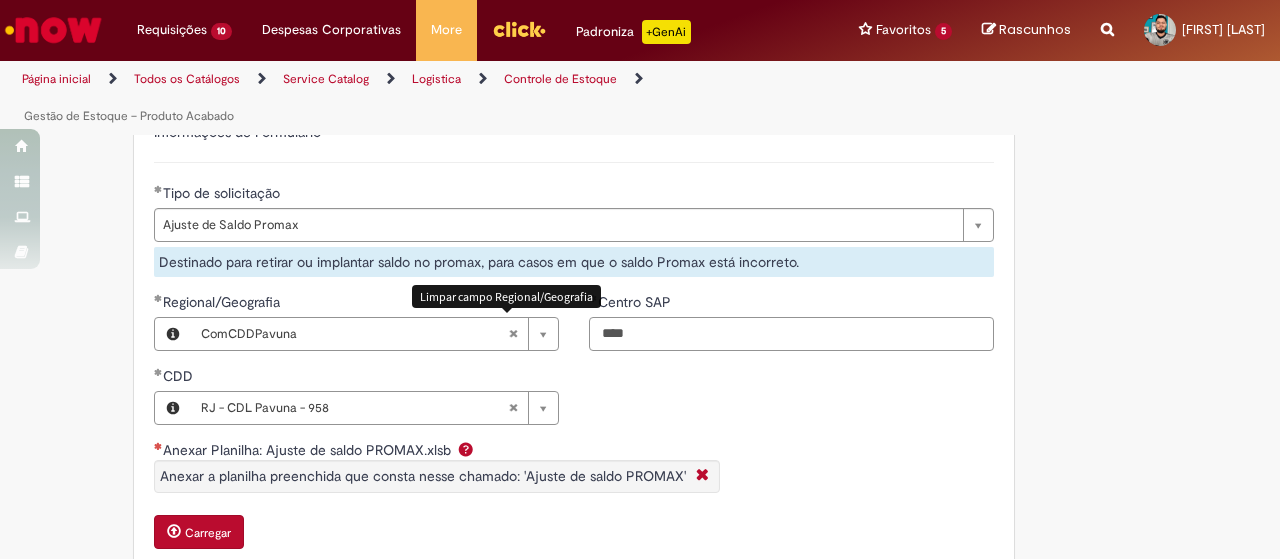 drag, startPoint x: 636, startPoint y: 325, endPoint x: 479, endPoint y: 325, distance: 157 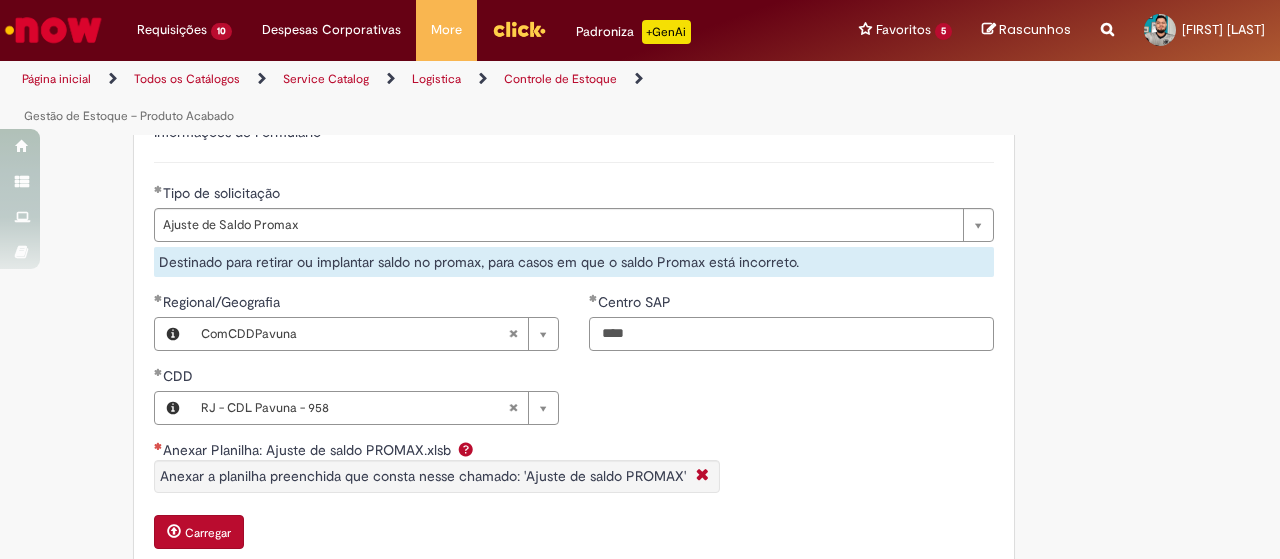 type on "****" 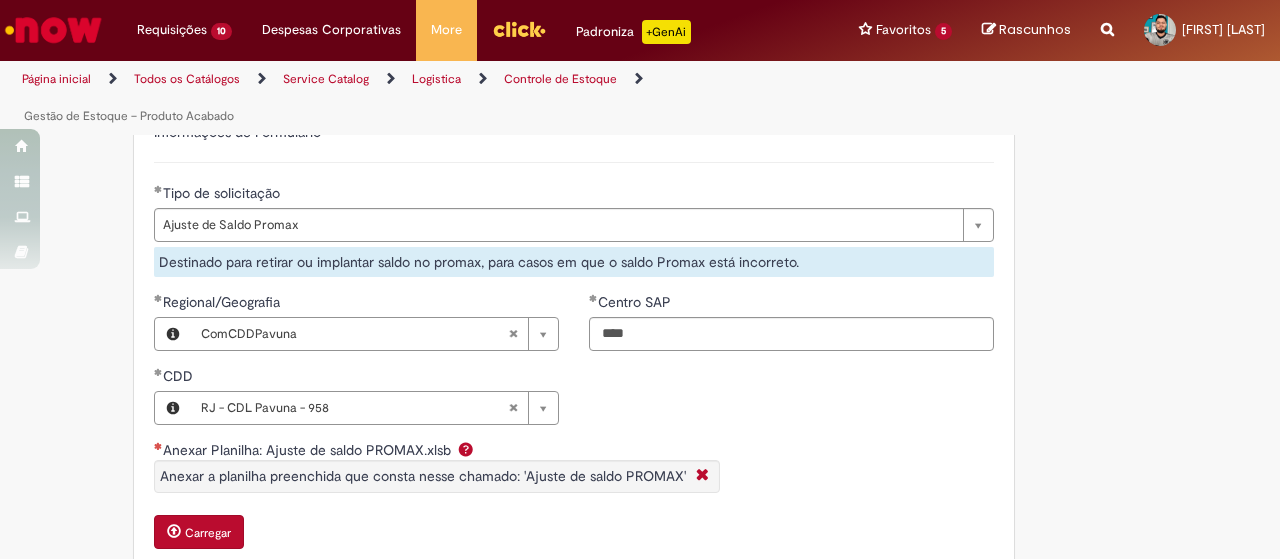 click on "**********" at bounding box center [574, 366] 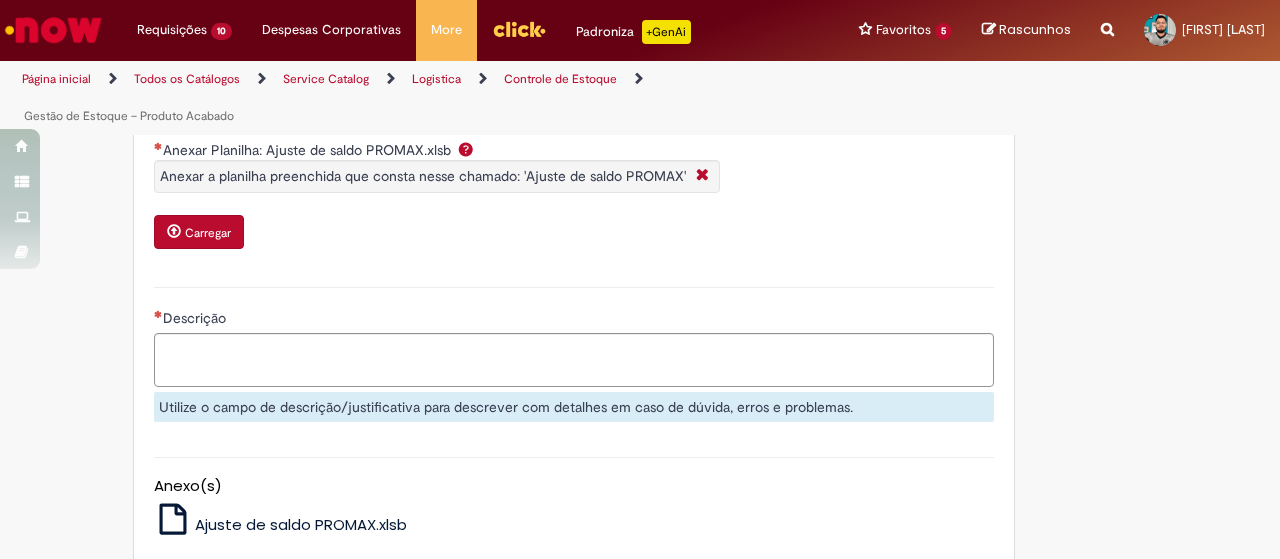 scroll, scrollTop: 1000, scrollLeft: 0, axis: vertical 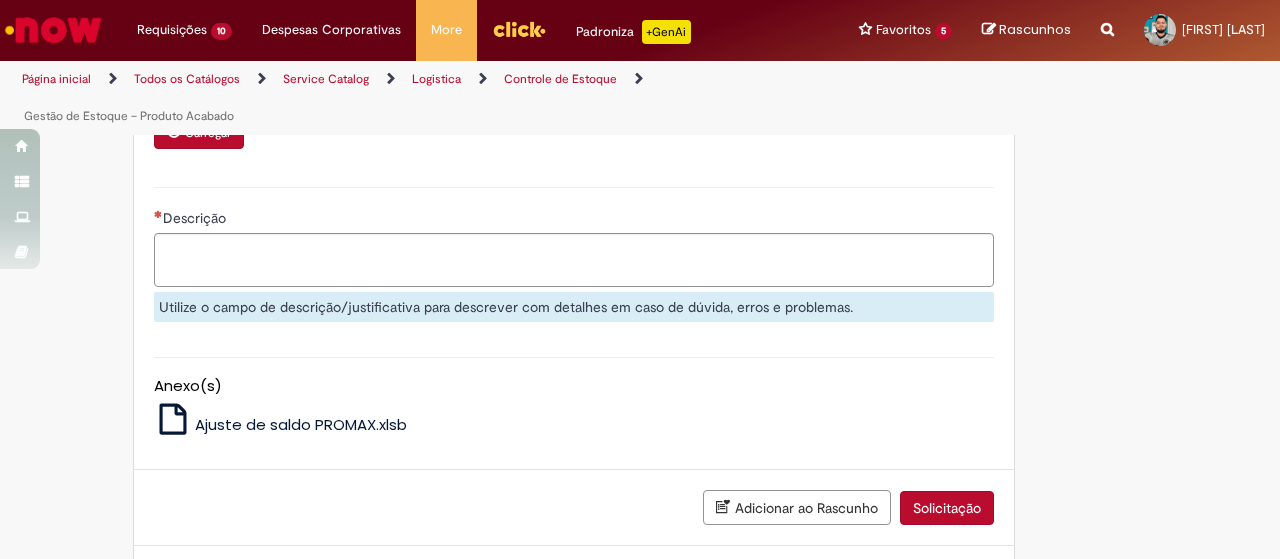 click on "Ajuste de saldo PROMAX.xlsb" at bounding box center [301, 424] 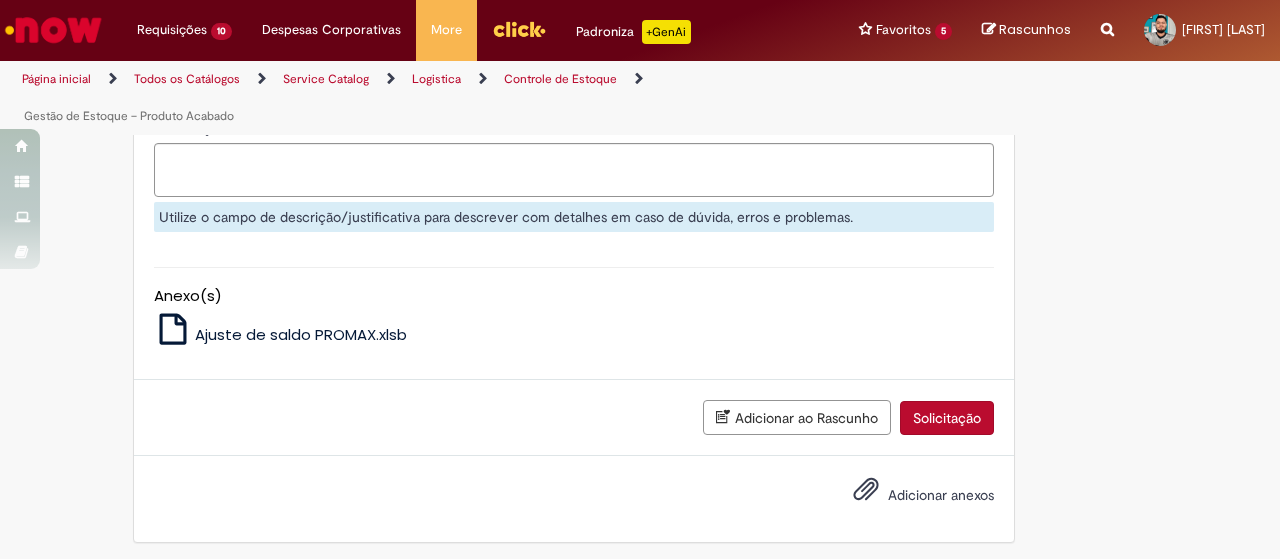 scroll, scrollTop: 790, scrollLeft: 0, axis: vertical 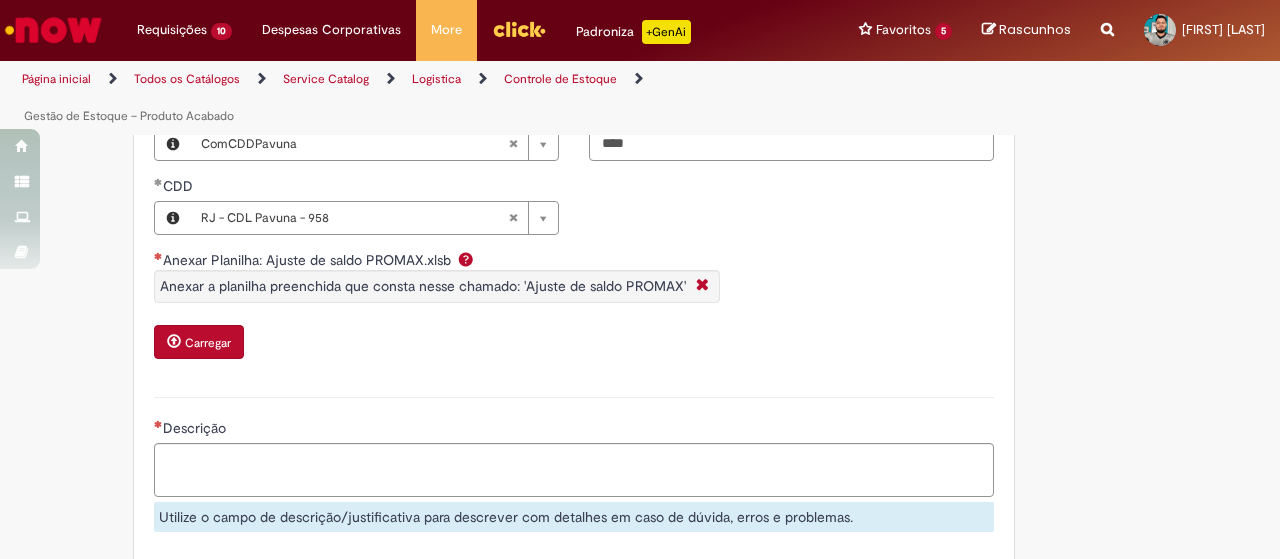 click on "Carregar" at bounding box center (208, 343) 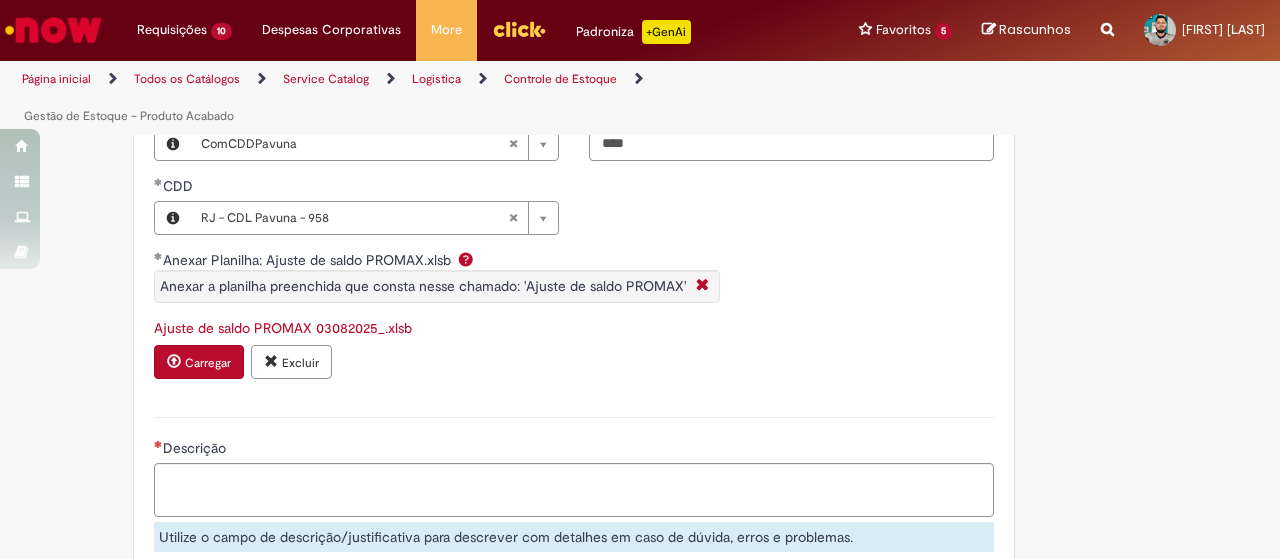 scroll, scrollTop: 890, scrollLeft: 0, axis: vertical 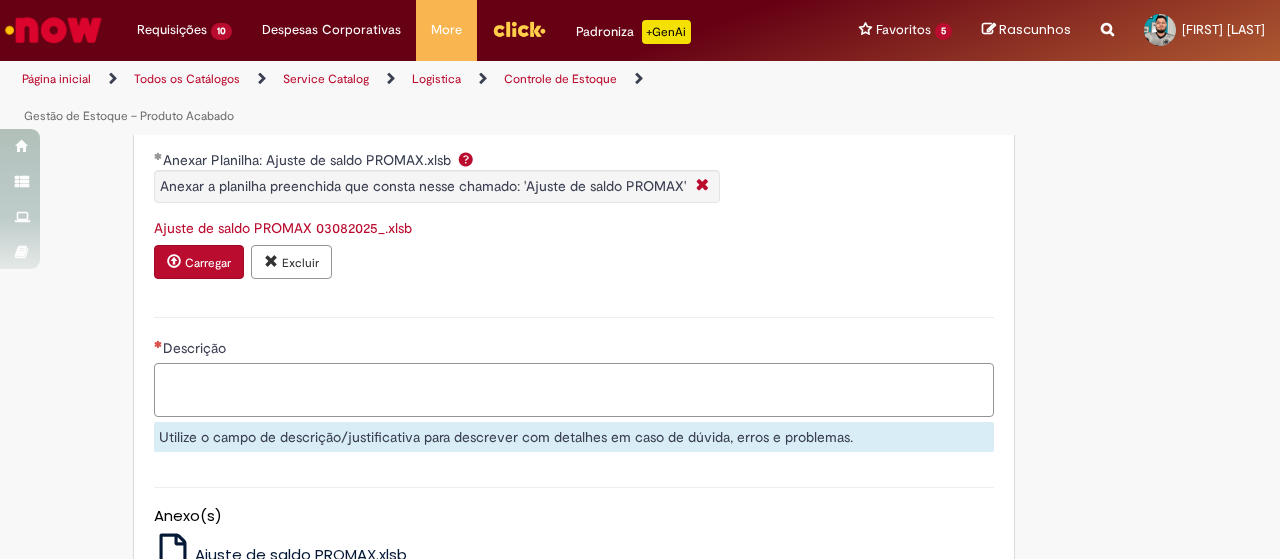 click on "Descrição" at bounding box center (574, 389) 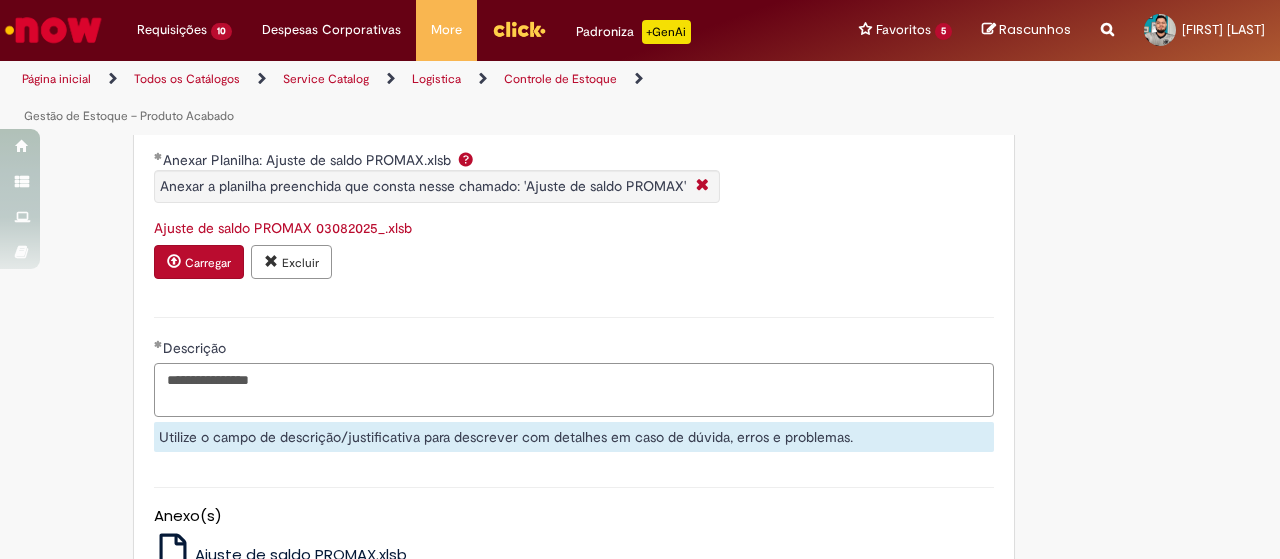 click on "**********" at bounding box center [574, 389] 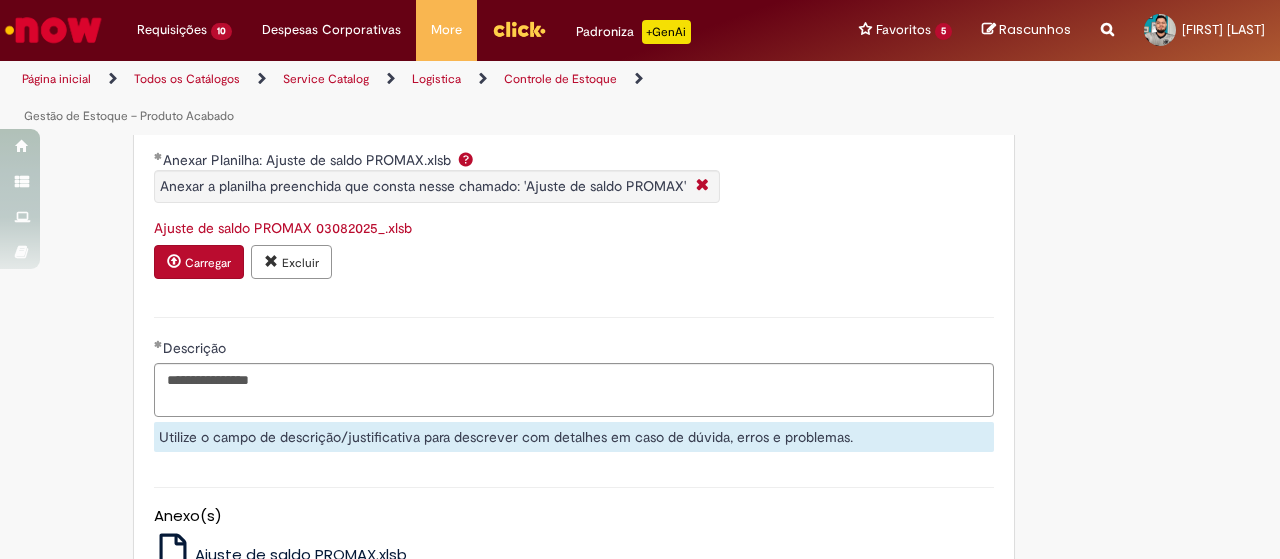 click on "Anexar Análise interface vendas
Carregar
Anexar Planilha: Ajuste de saldo PROMAX.xlsb Anexar a planilha preenchida que consta nesse chamado: 'Ajuste de saldo PROMAX'
Ajuste de saldo PROMAX 03082025_.xlsb
Carregar
Carregar
Danfe da nota fiscal de devolução
Carregar
Número do mapa  Nº Nota Fiscal Anexo da 02.05.01 - movimentação vale
Carregar
Doc Material do 303 Material Quantidade Anexo MMBE
Carregar
Centro Origem Centro Destino N° Pedido Danfe da nota
Carregar" at bounding box center (574, 224) 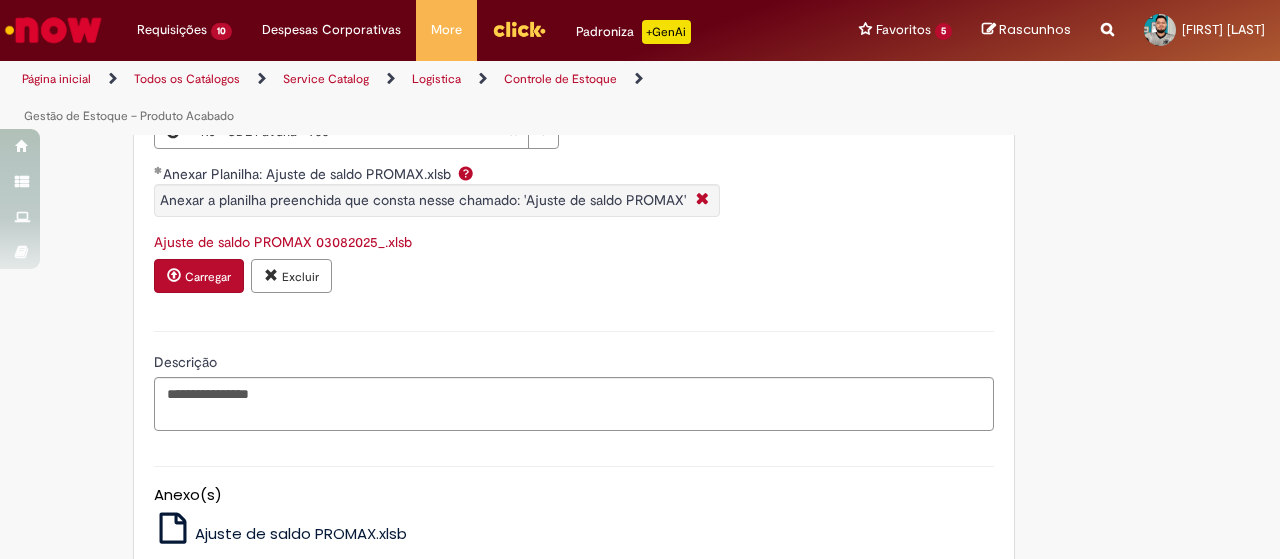 scroll, scrollTop: 1076, scrollLeft: 0, axis: vertical 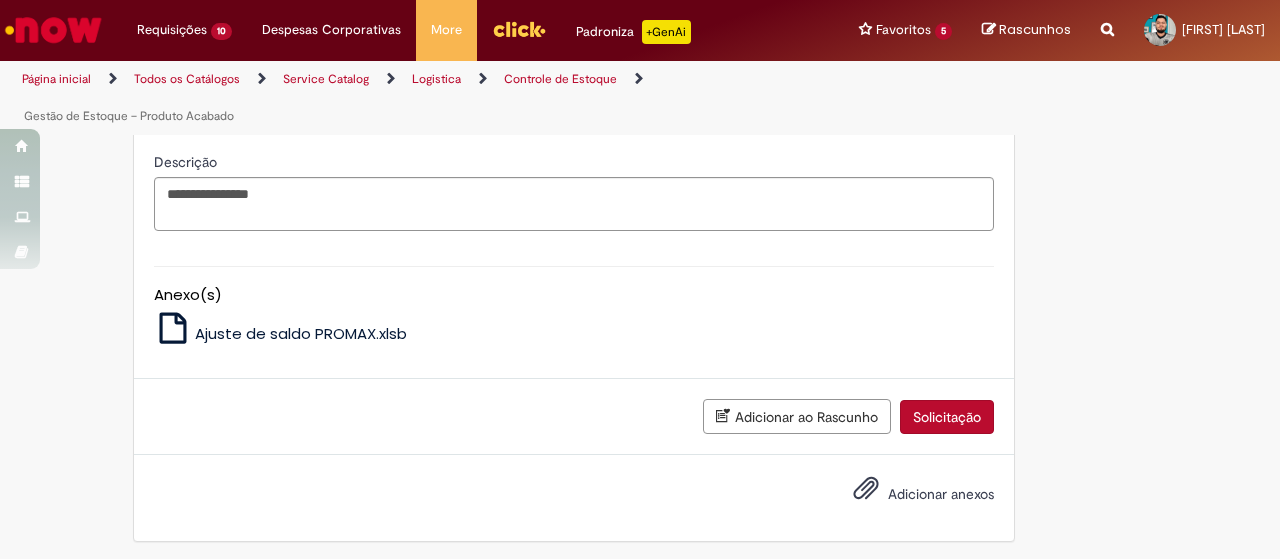 click on "Solicitação" at bounding box center (947, 417) 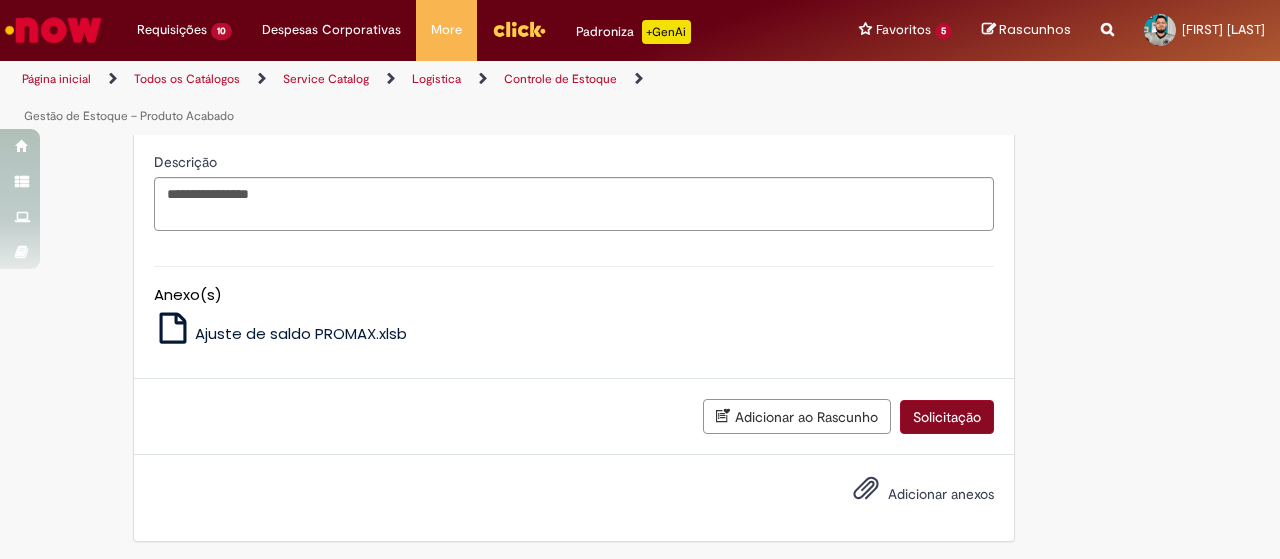 scroll, scrollTop: 1030, scrollLeft: 0, axis: vertical 